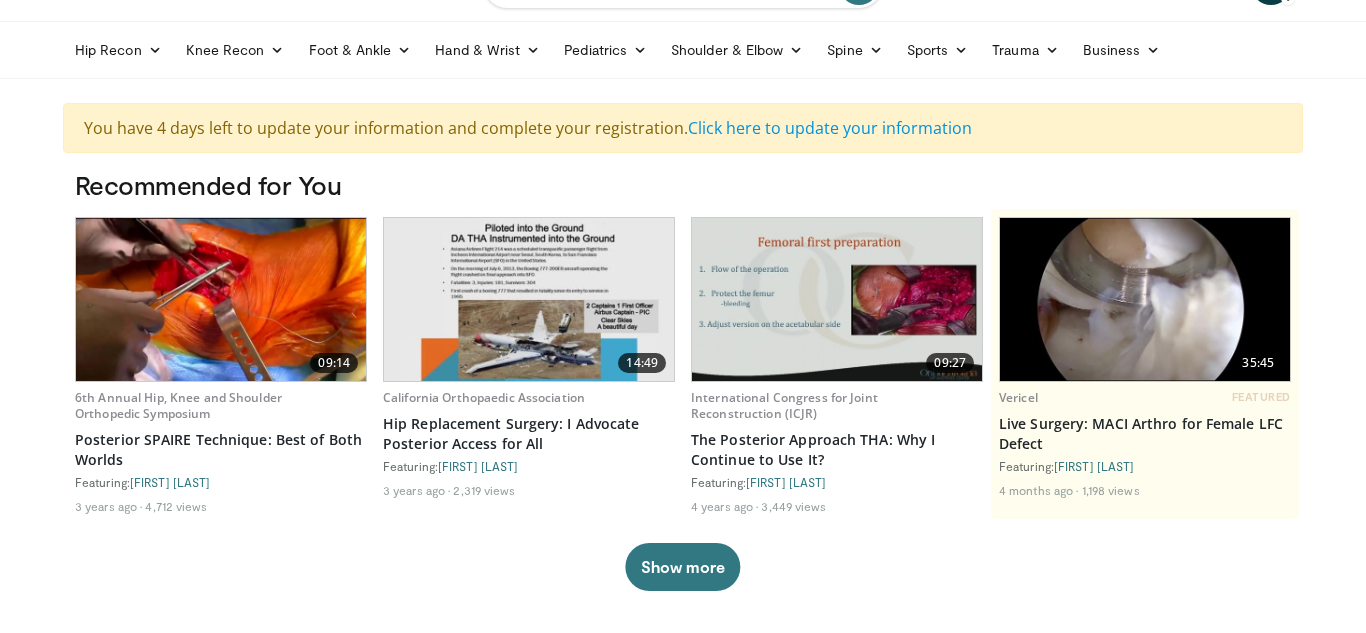 scroll, scrollTop: 49, scrollLeft: 0, axis: vertical 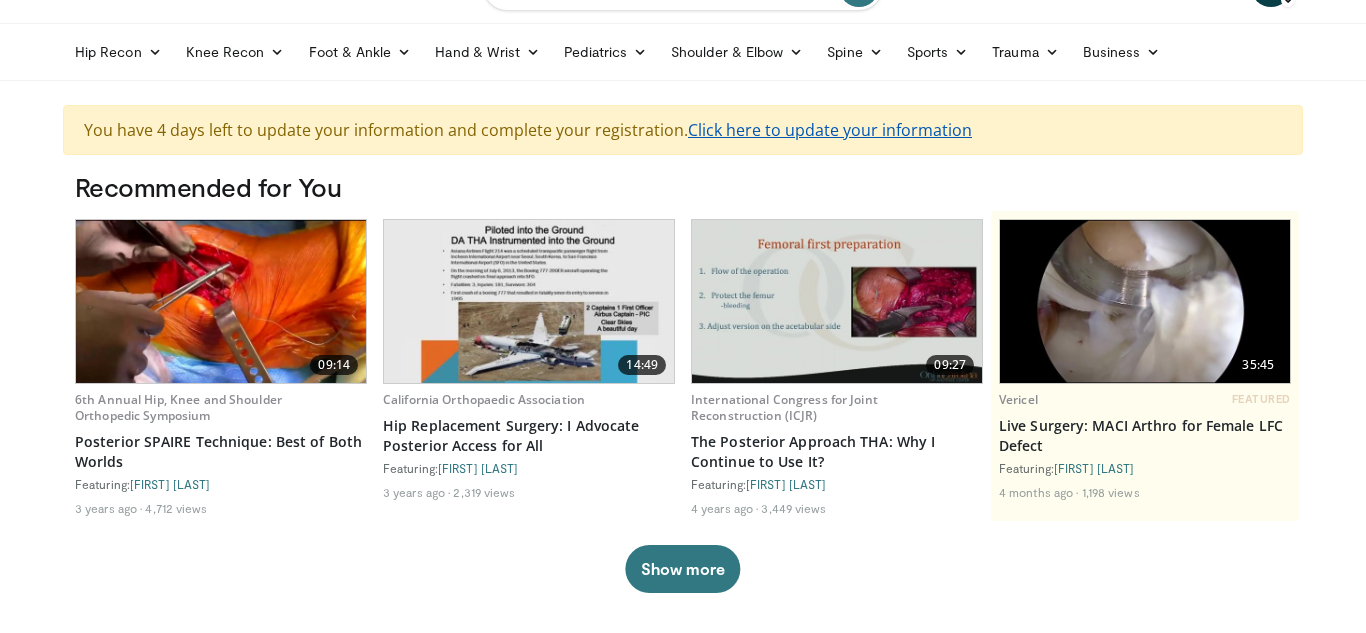 click on "Click here to update your information" at bounding box center [830, 130] 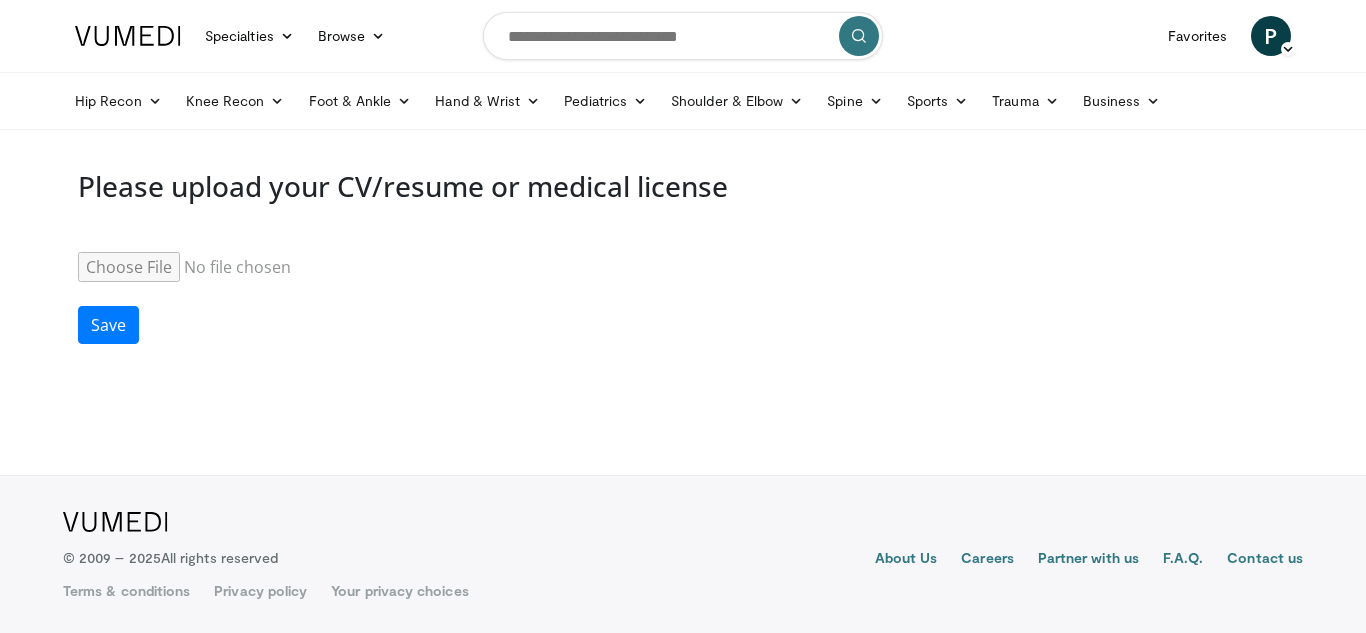 scroll, scrollTop: 0, scrollLeft: 0, axis: both 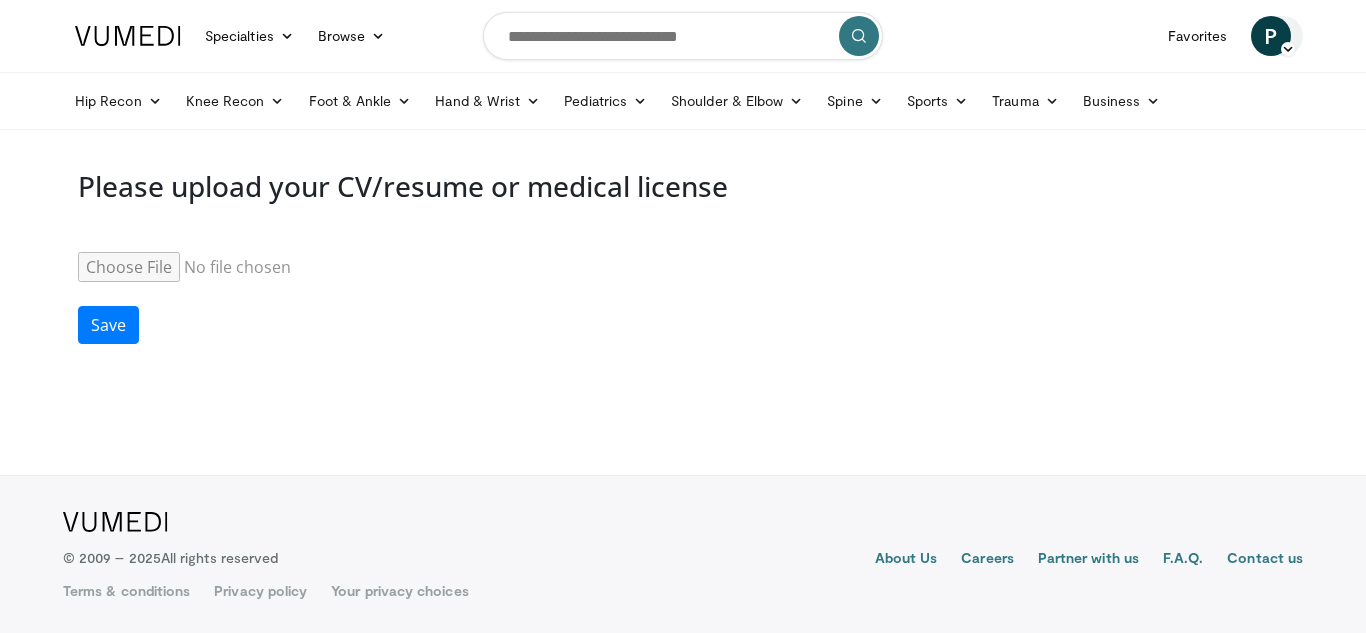 click on "P" at bounding box center [1271, 36] 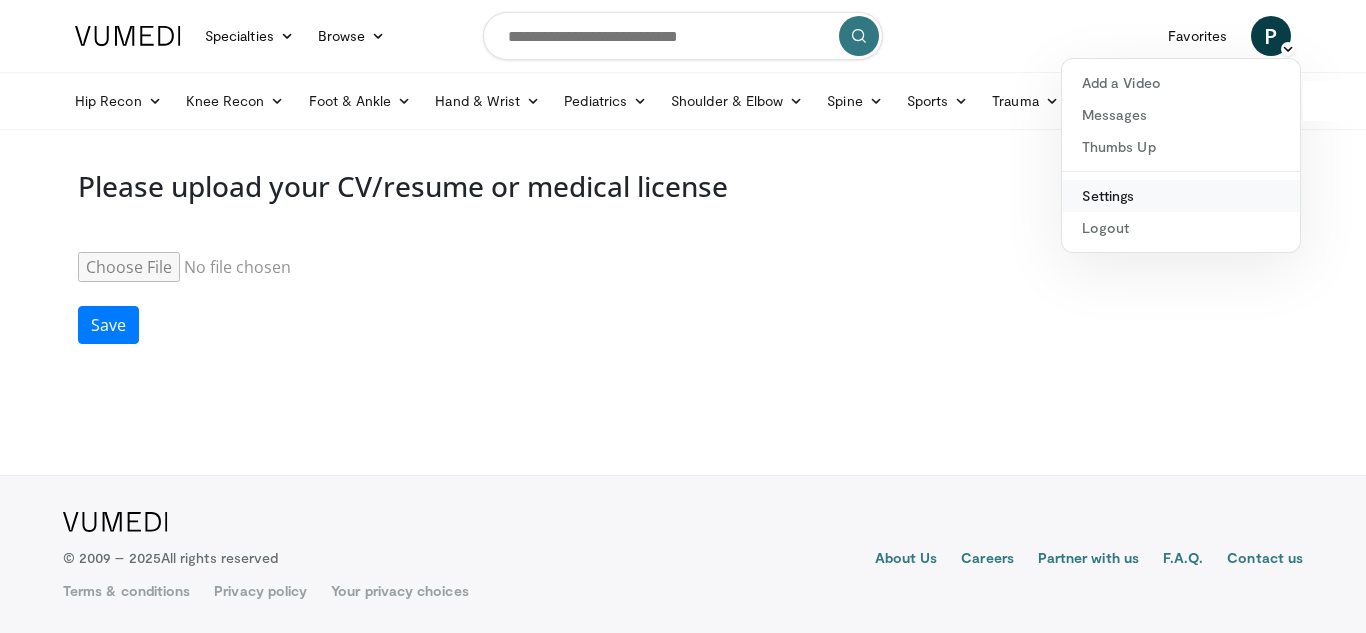 click on "Settings" at bounding box center (1181, 196) 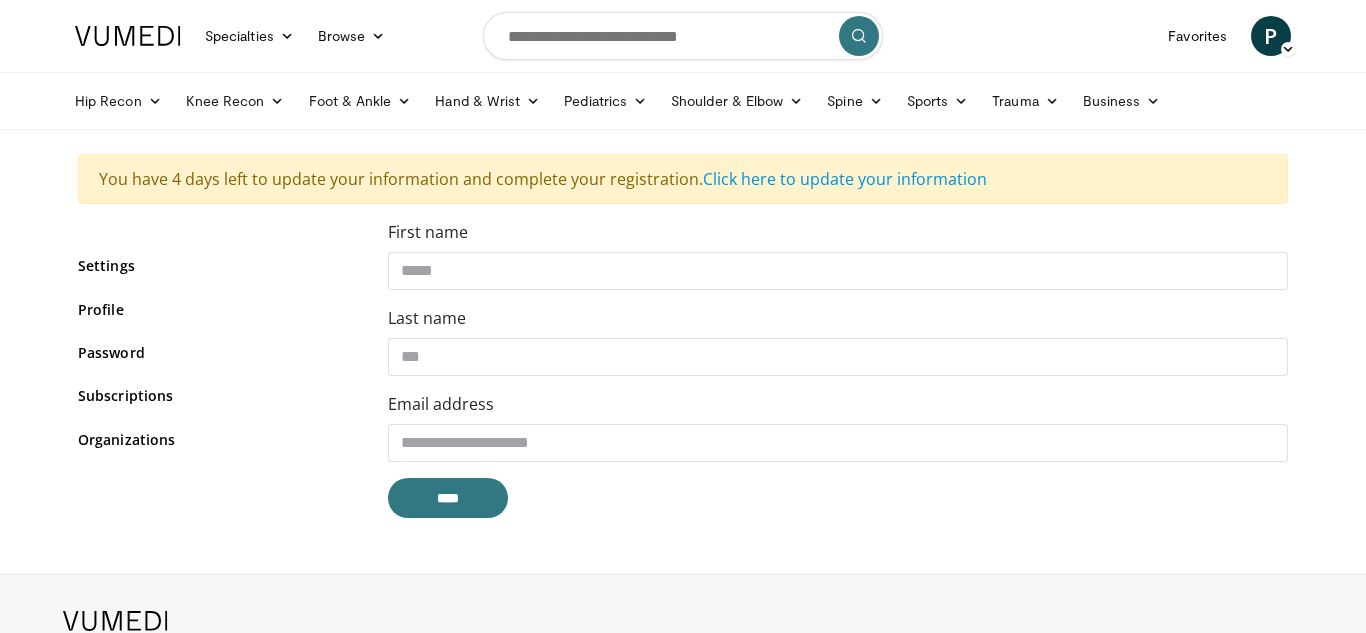 scroll, scrollTop: 73, scrollLeft: 0, axis: vertical 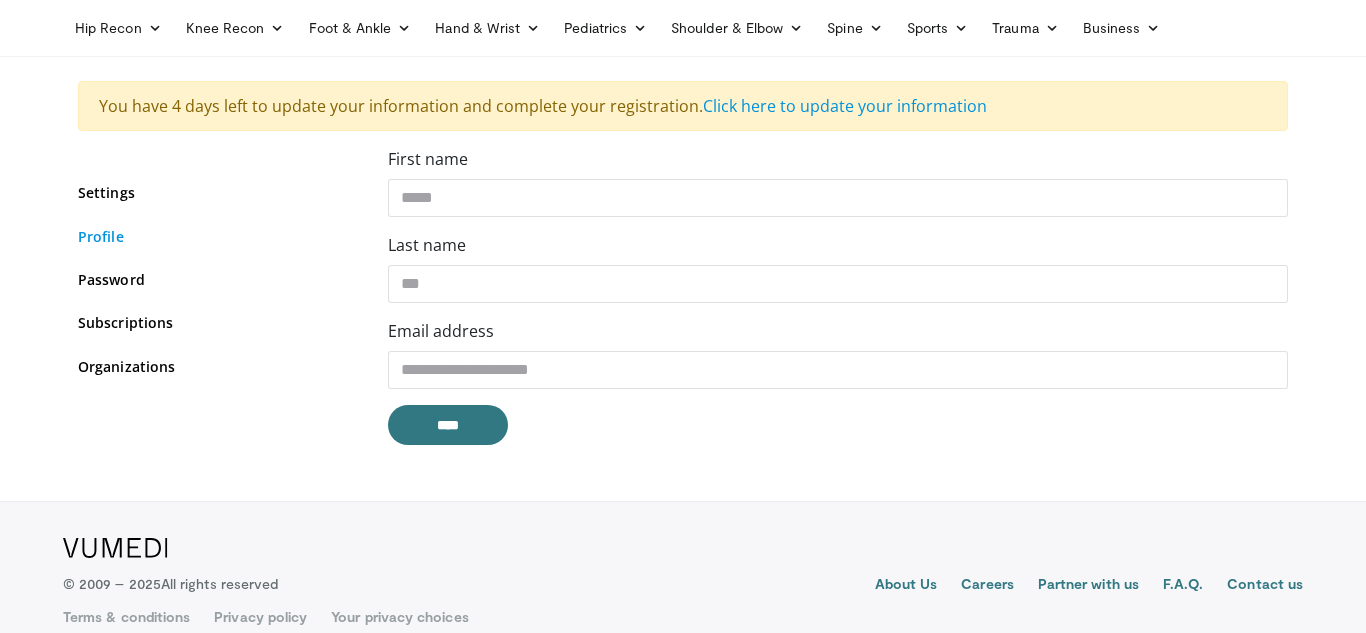 click on "Profile" at bounding box center [218, 236] 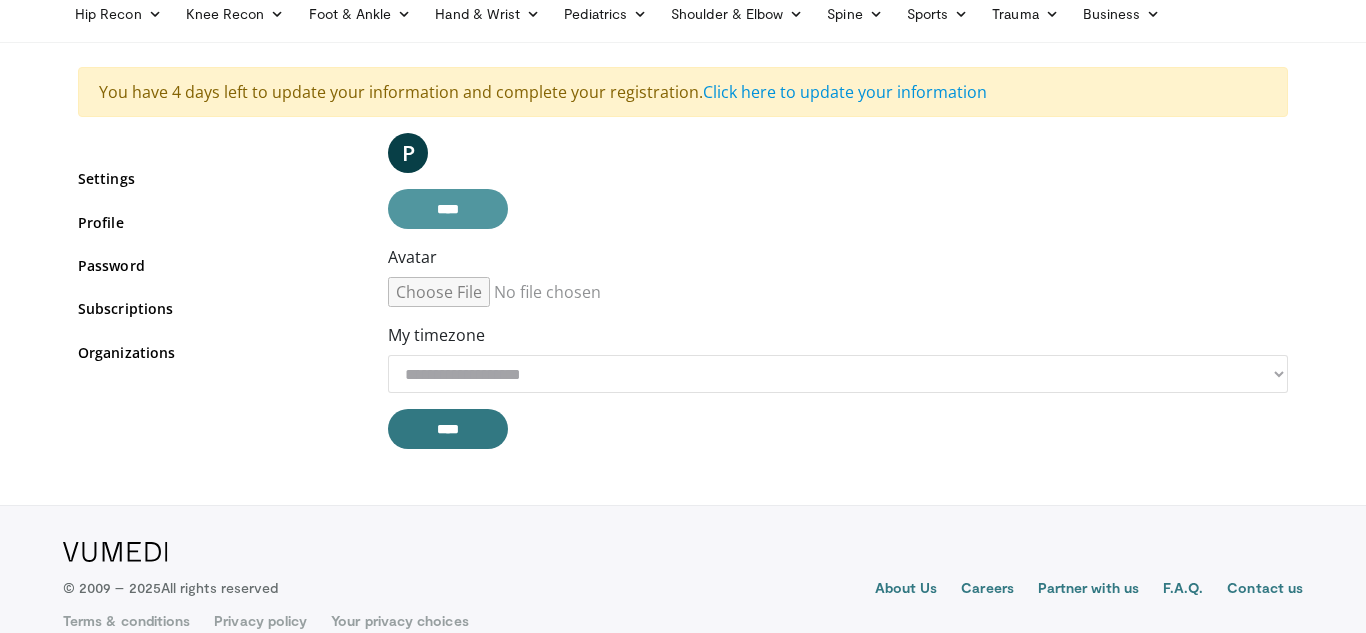 scroll, scrollTop: 117, scrollLeft: 0, axis: vertical 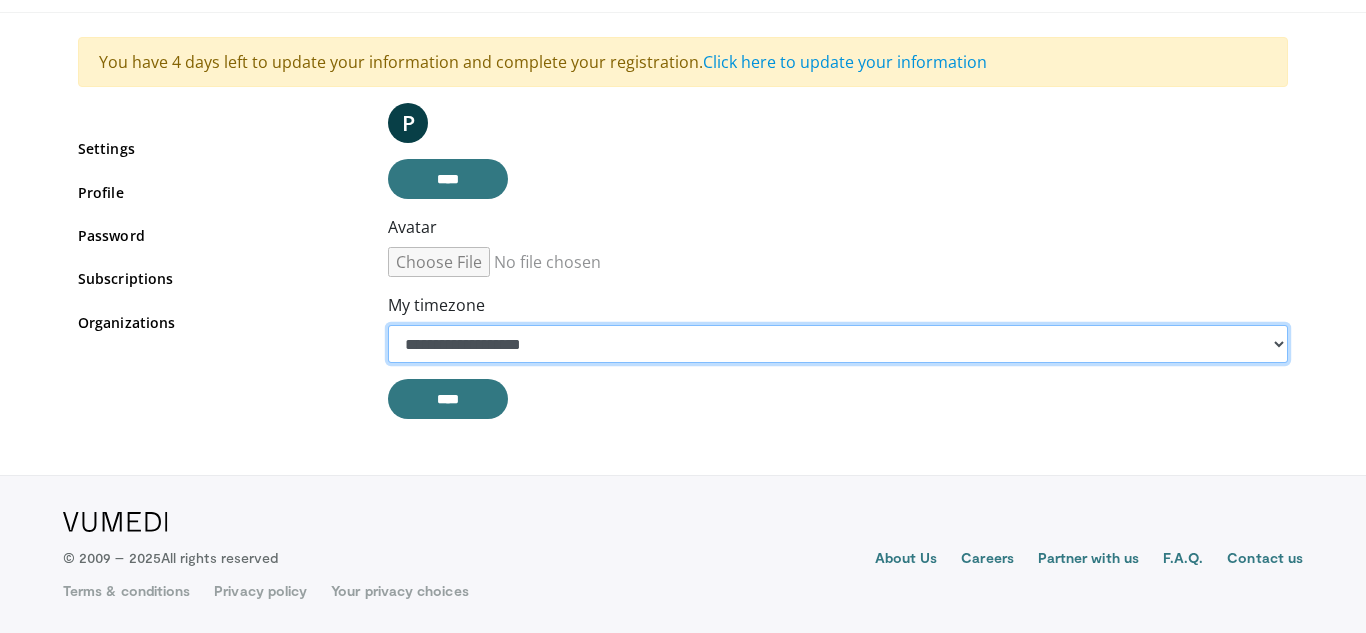 click on "**********" at bounding box center [838, 344] 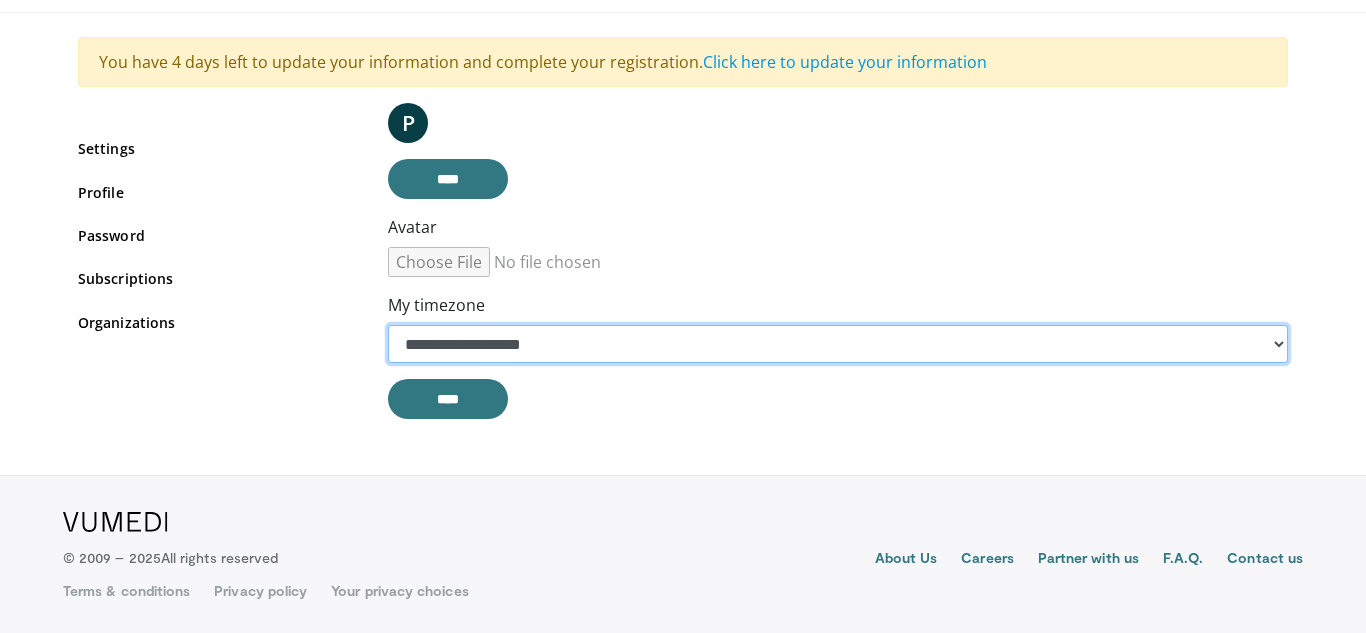 select on "**********" 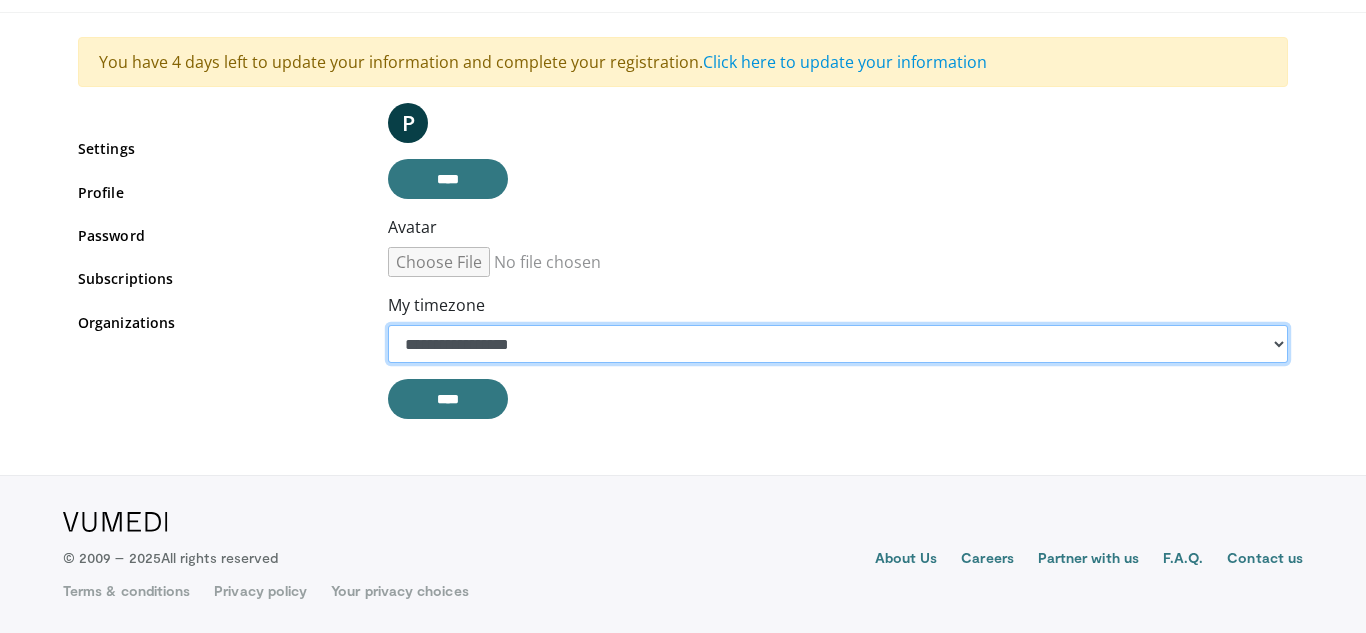 click on "**********" at bounding box center [838, 344] 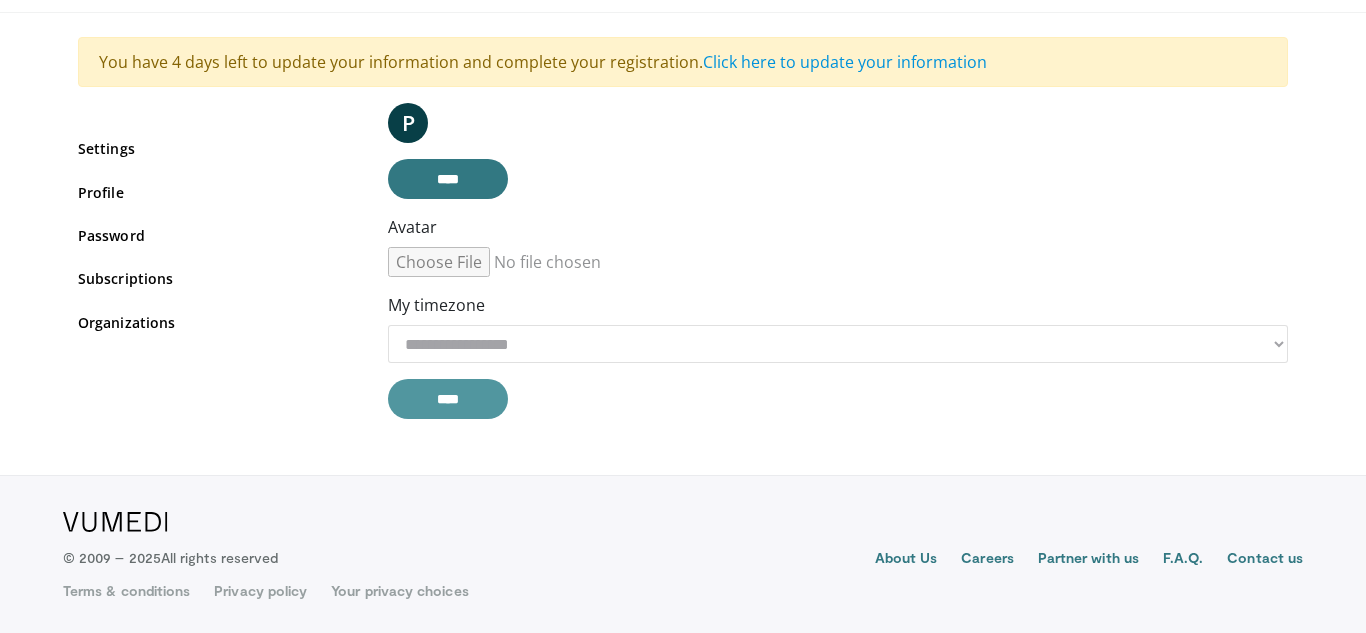 click on "****" at bounding box center [448, 399] 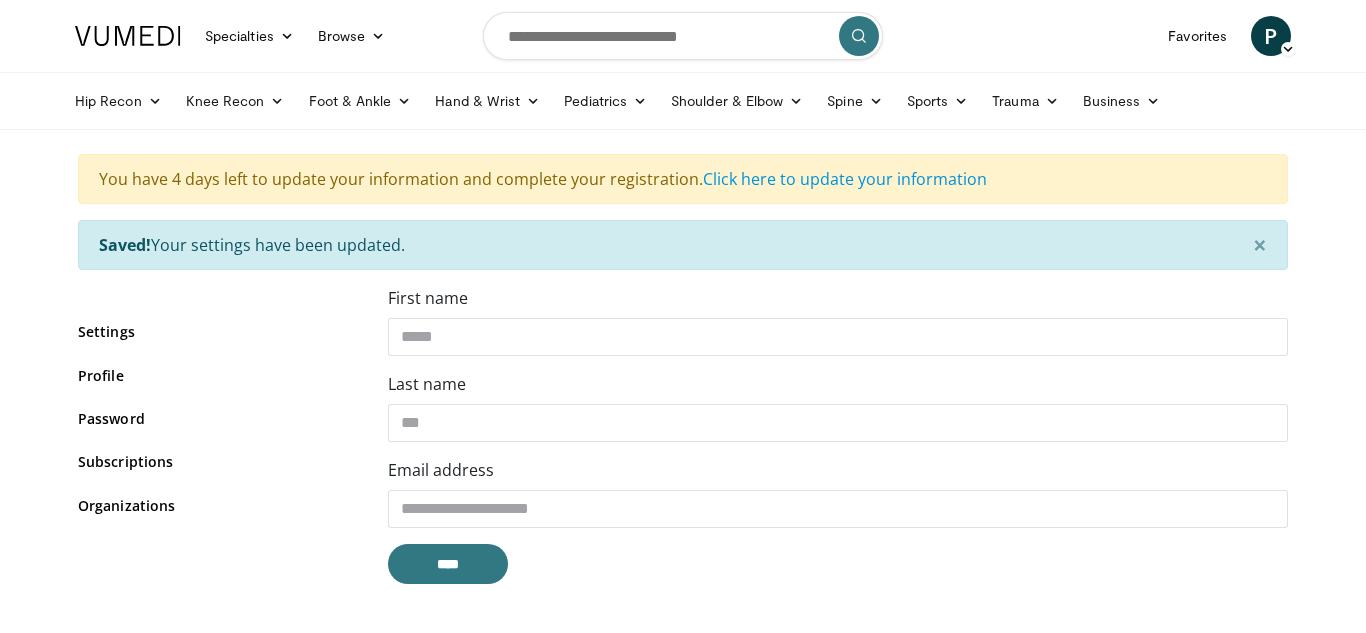 scroll, scrollTop: 0, scrollLeft: 0, axis: both 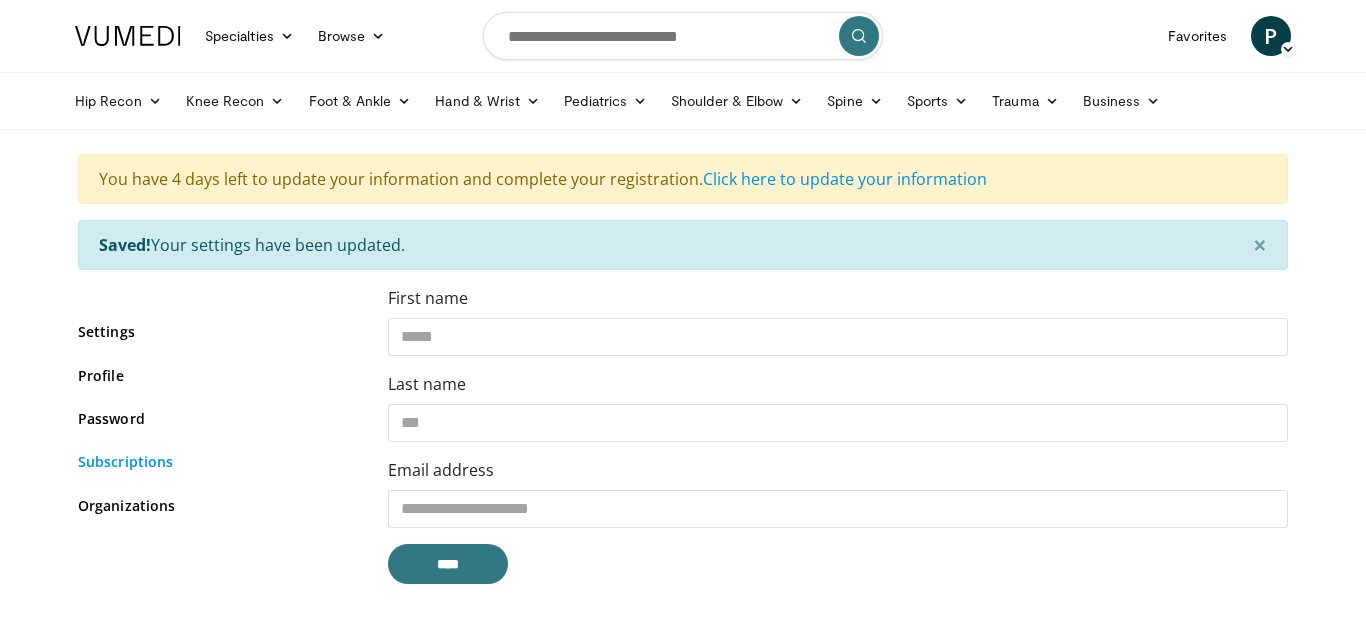 click on "Subscriptions" at bounding box center (218, 461) 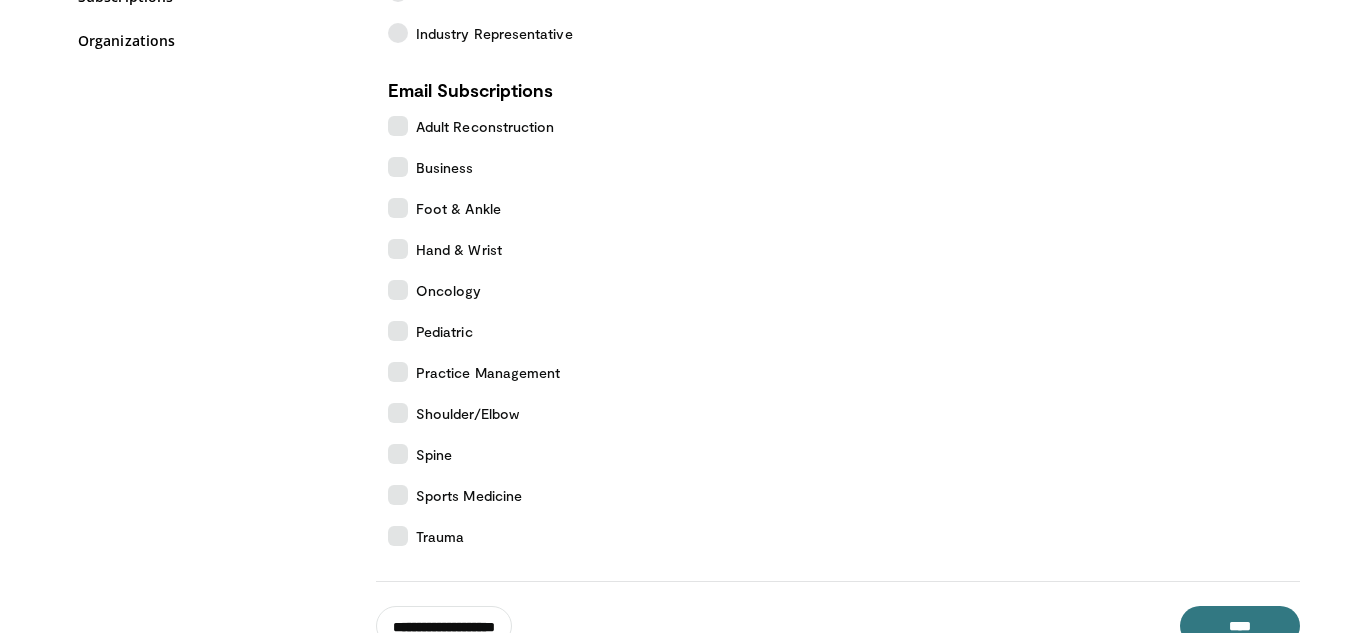scroll, scrollTop: 291, scrollLeft: 0, axis: vertical 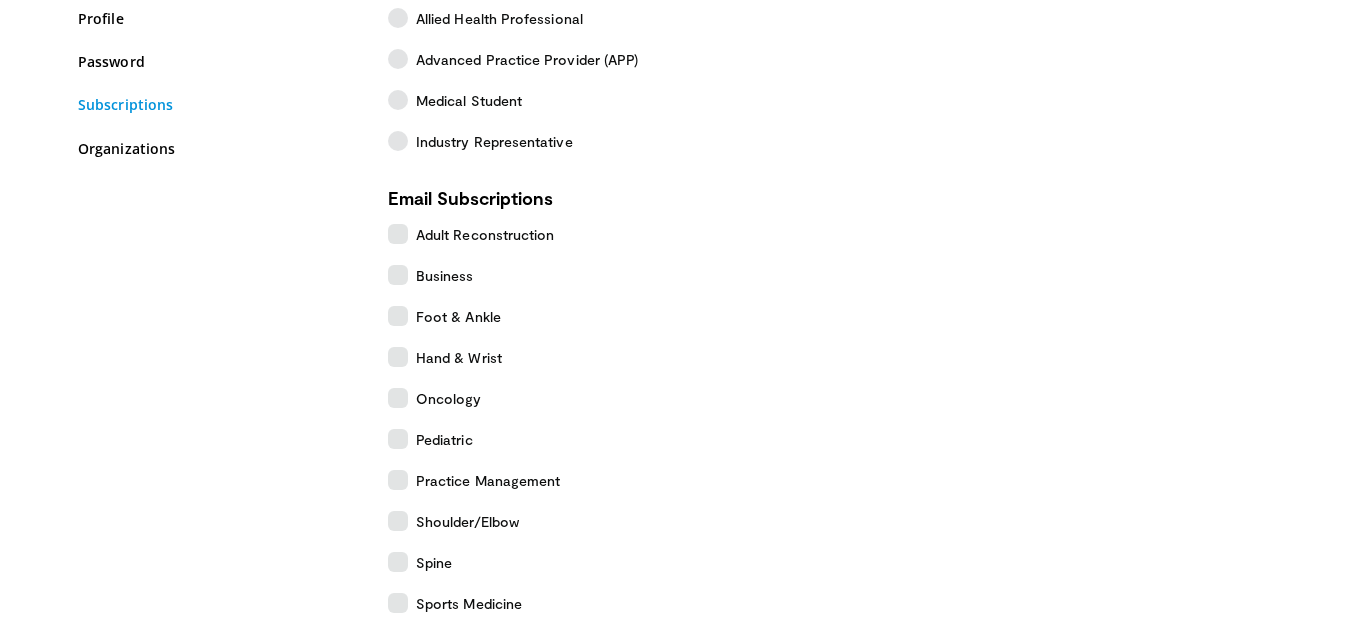 click on "Subscriptions" at bounding box center (218, 104) 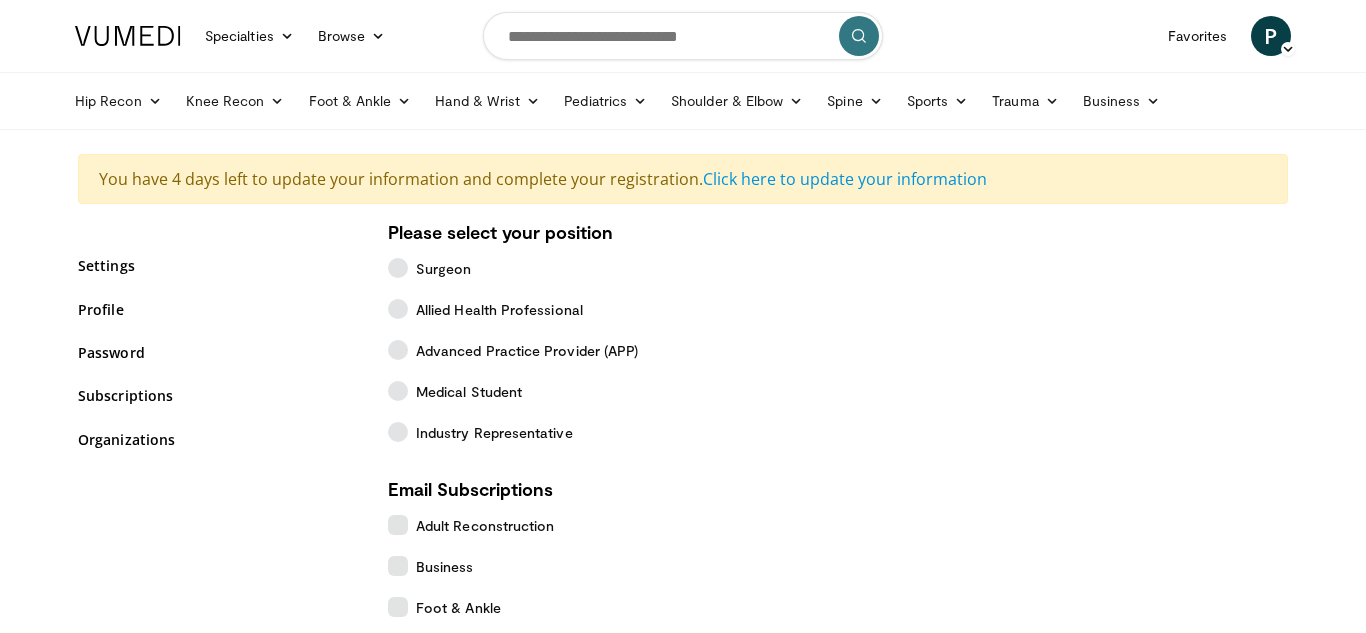 scroll, scrollTop: 0, scrollLeft: 0, axis: both 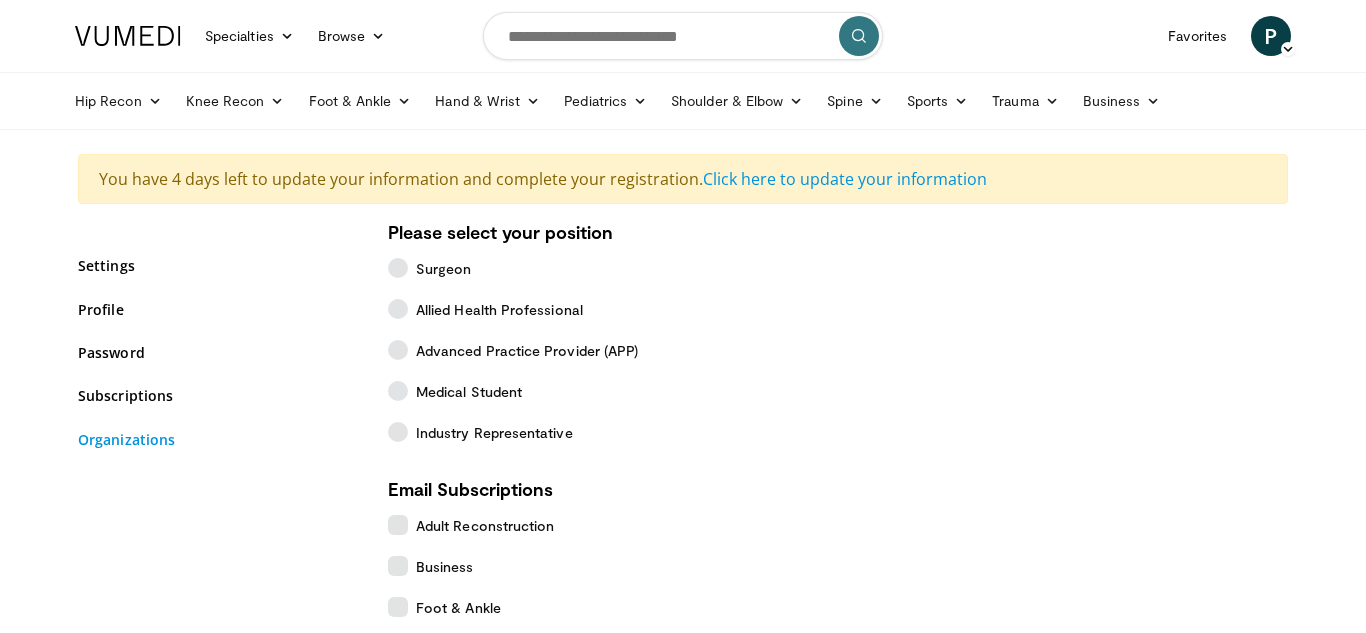 click on "Organizations" at bounding box center [218, 439] 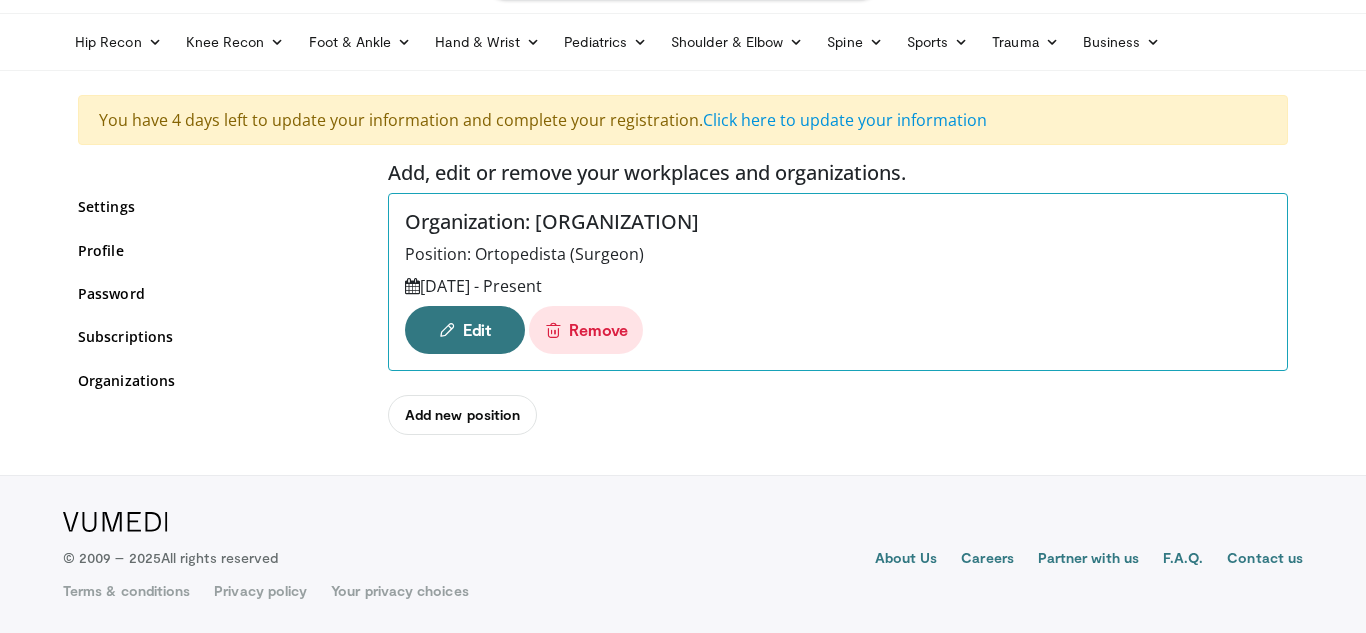 scroll, scrollTop: 0, scrollLeft: 0, axis: both 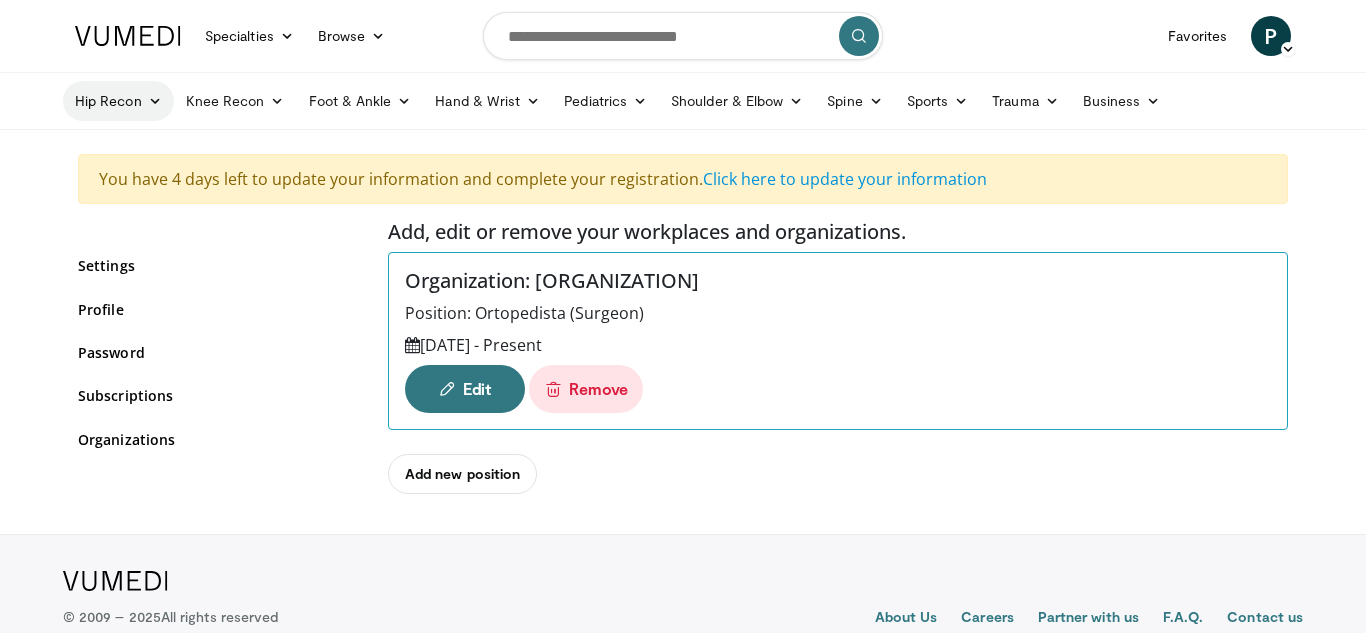 click on "Hip Recon" at bounding box center [118, 101] 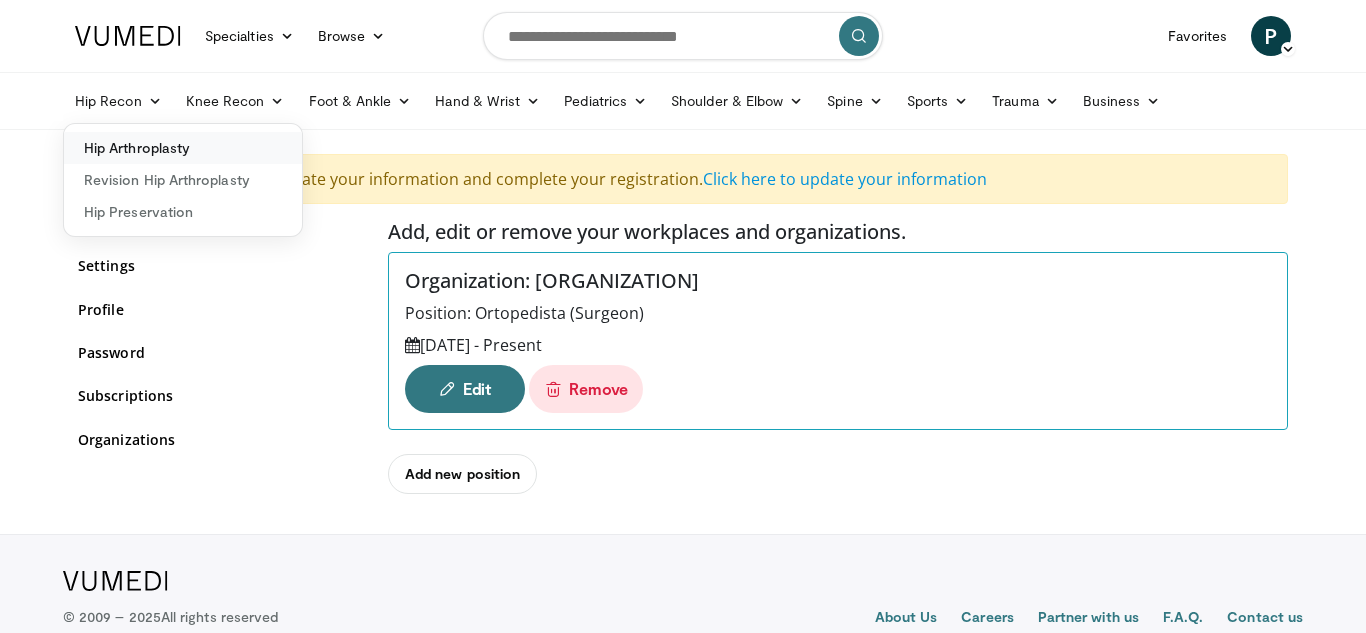 click on "Hip Arthroplasty" at bounding box center [183, 148] 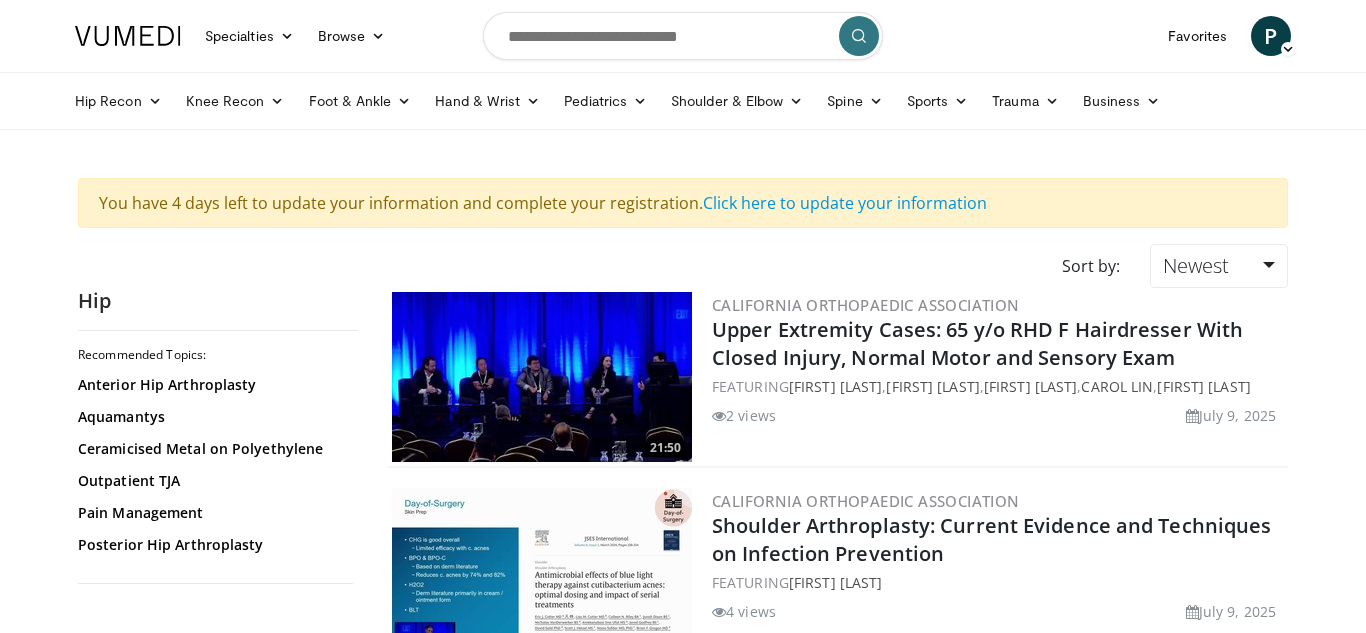 scroll, scrollTop: 0, scrollLeft: 0, axis: both 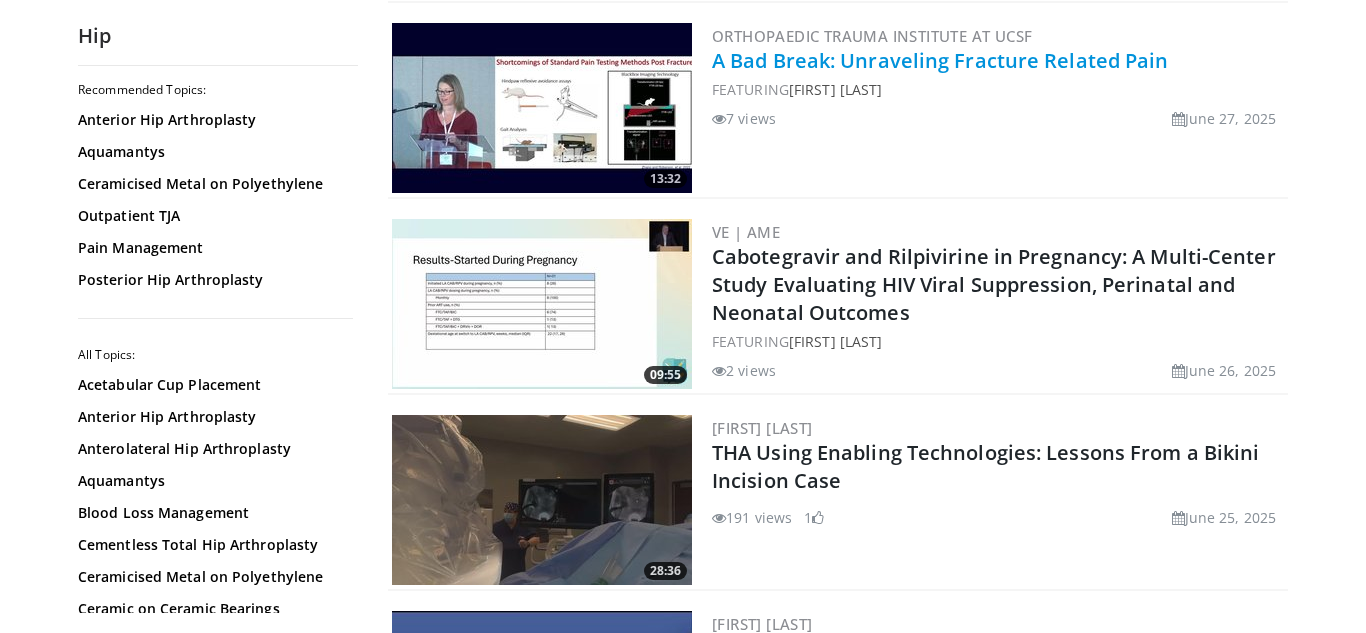 click on "Orthopaedic Trauma Institute at UCSF
A Bad Break: Unraveling Fracture Related Pain
FEATURING
Chelsea Bahney
7 views
June 27, 2025" at bounding box center [998, 108] 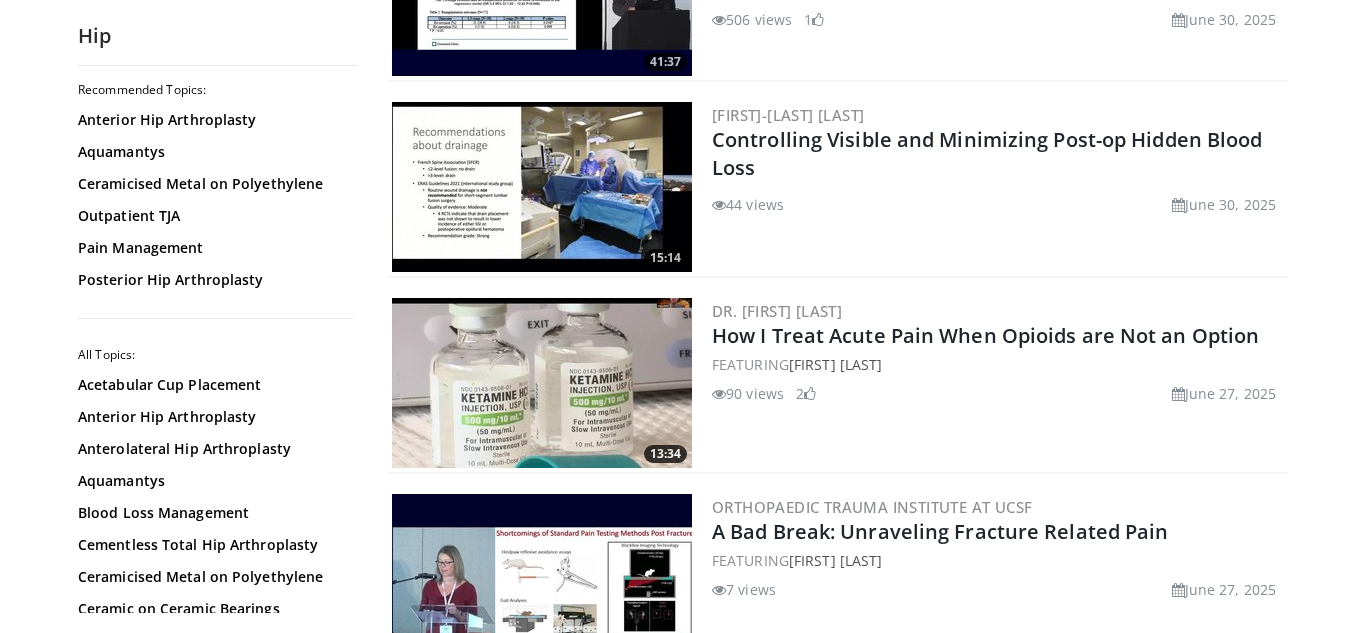scroll, scrollTop: 0, scrollLeft: 0, axis: both 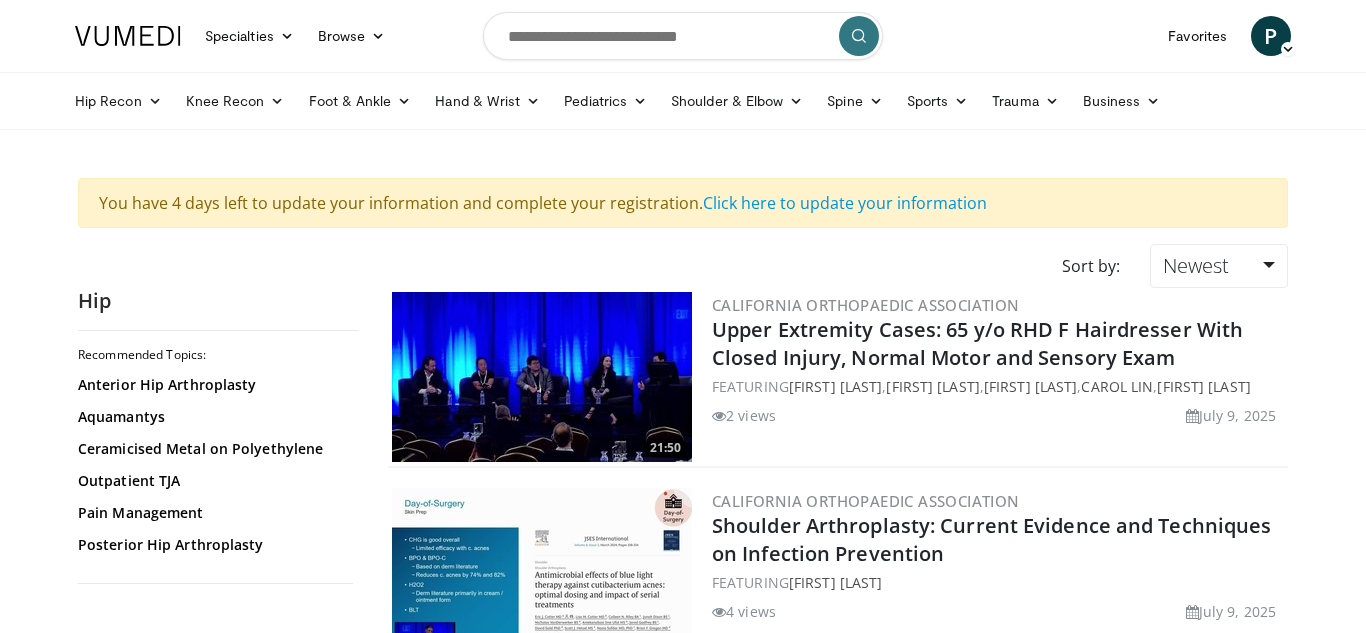 click at bounding box center [128, 36] 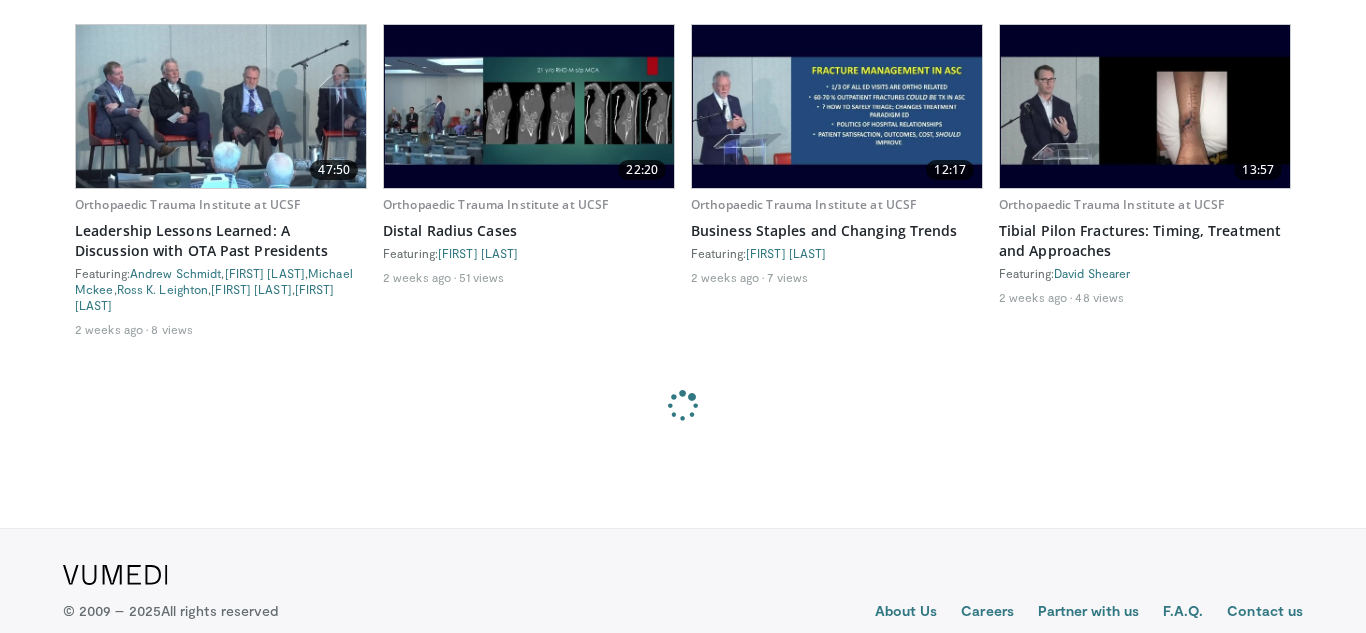 scroll, scrollTop: 7680, scrollLeft: 0, axis: vertical 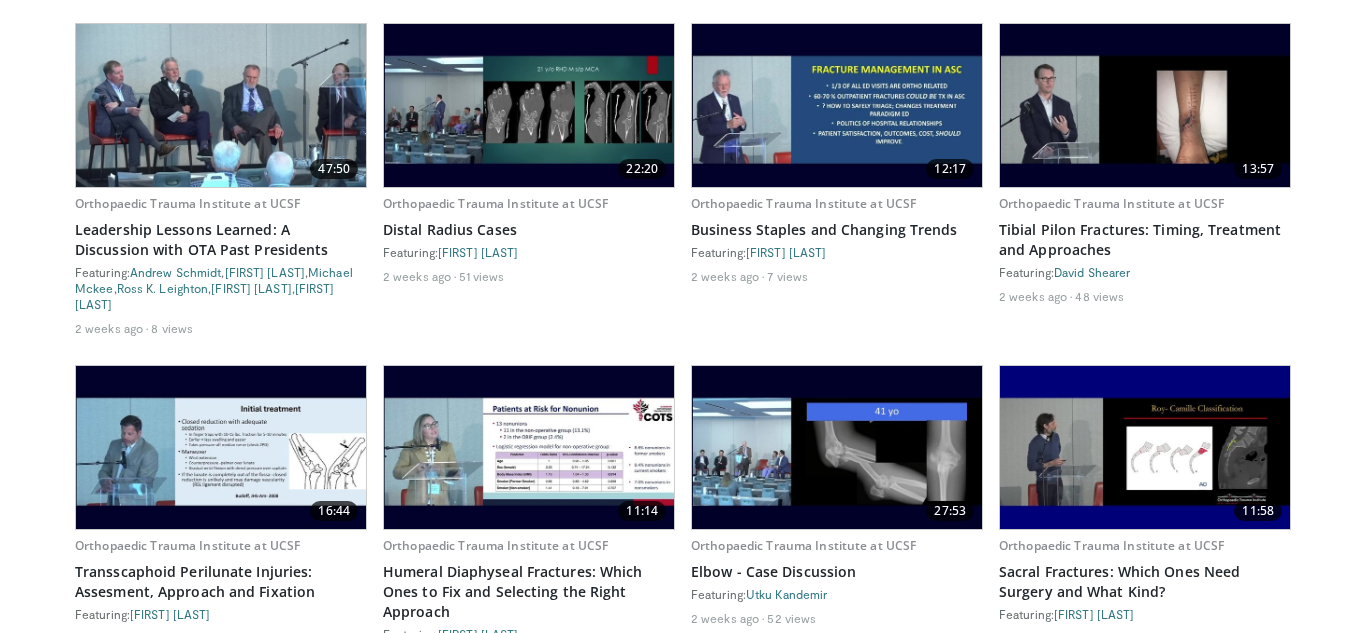 click at bounding box center (1145, 105) 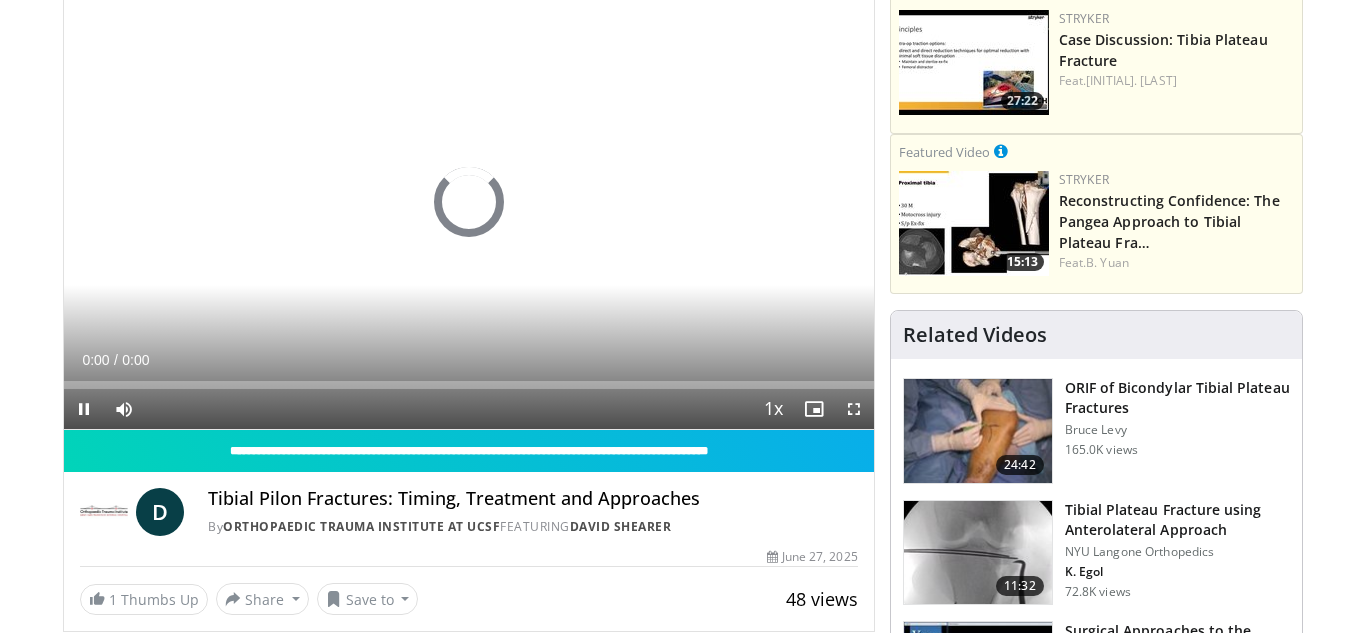 scroll, scrollTop: 146, scrollLeft: 0, axis: vertical 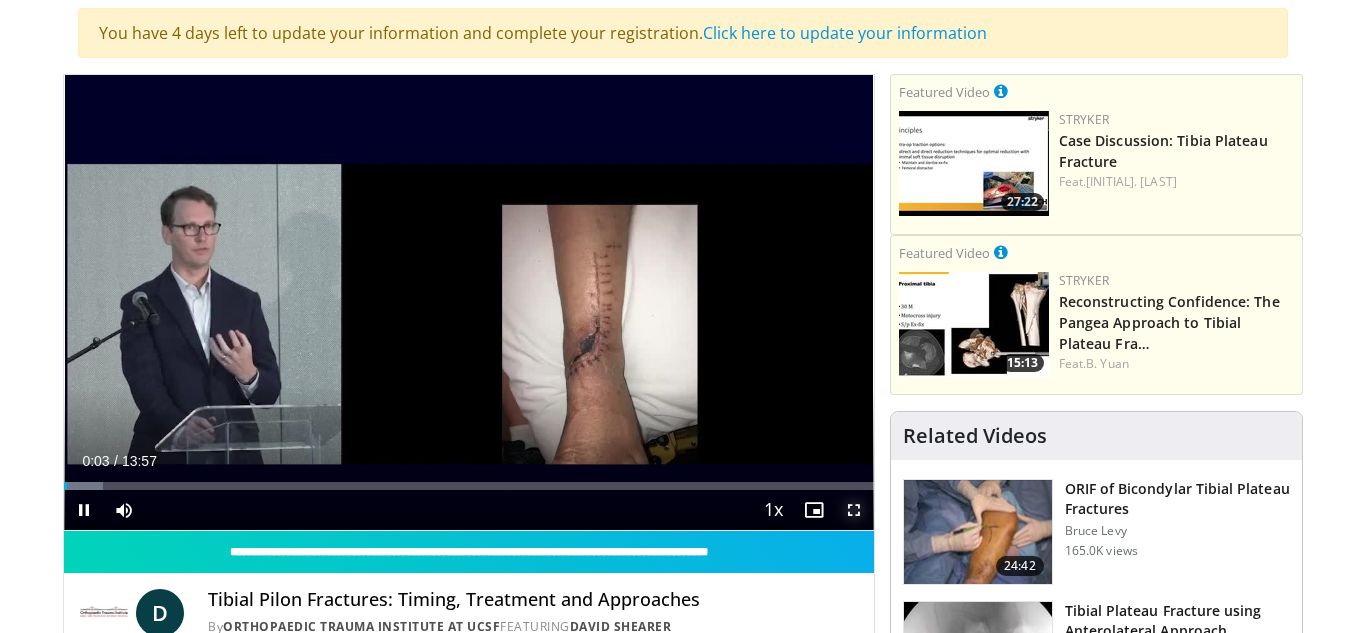 click at bounding box center [854, 510] 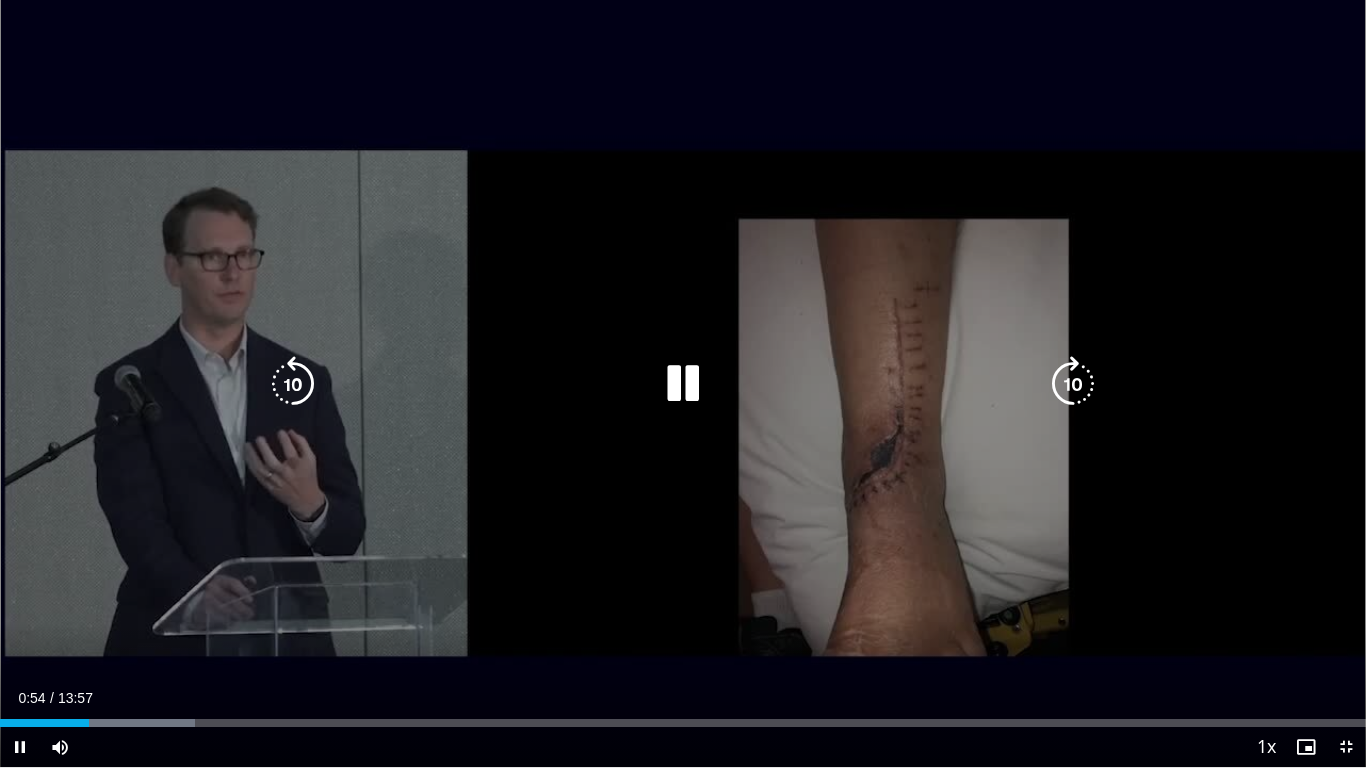 click at bounding box center [683, 384] 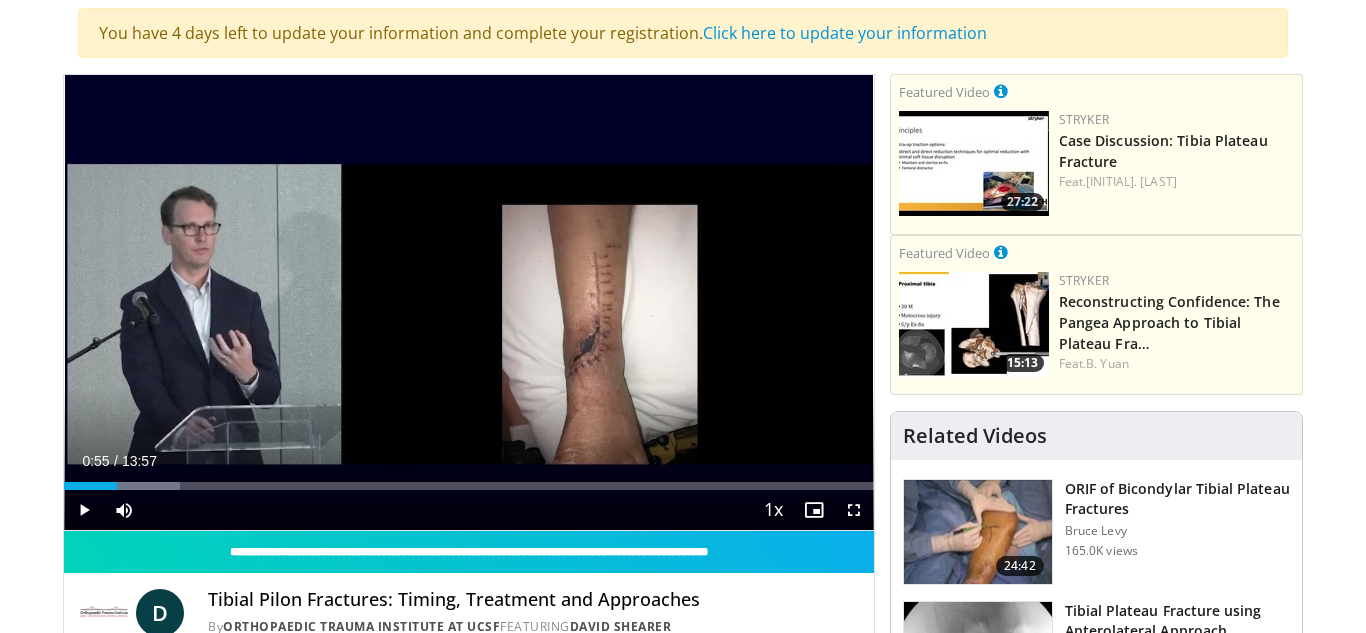 type 